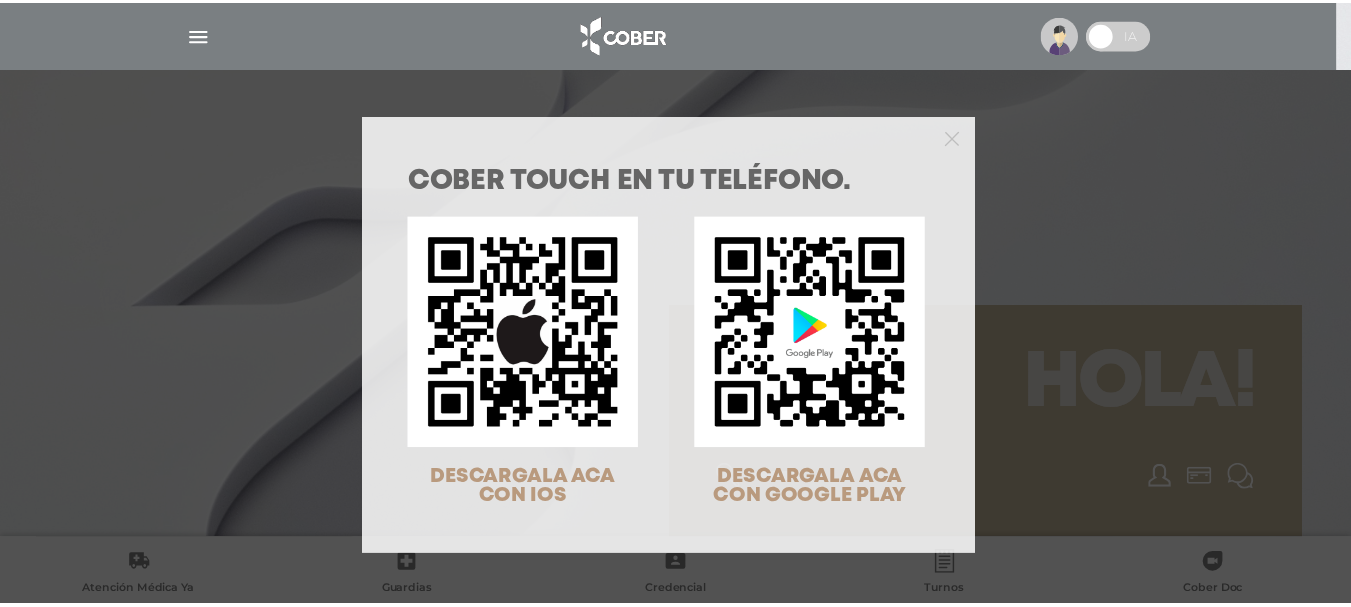 scroll, scrollTop: 0, scrollLeft: 0, axis: both 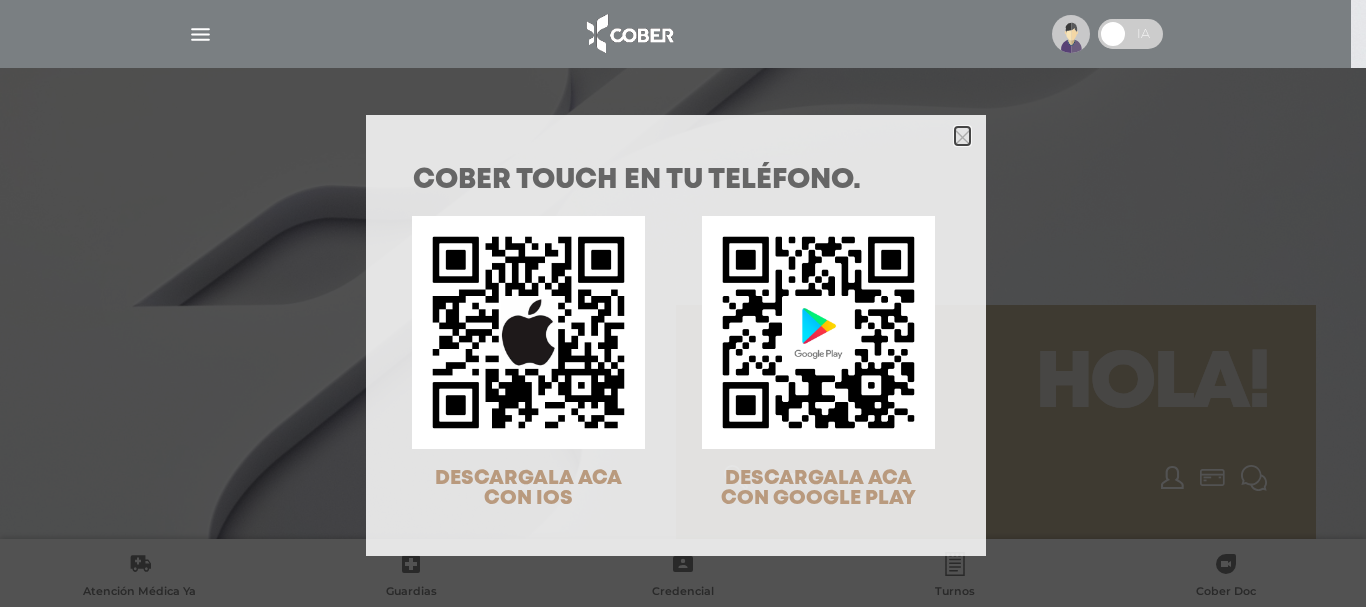 click at bounding box center [962, 136] 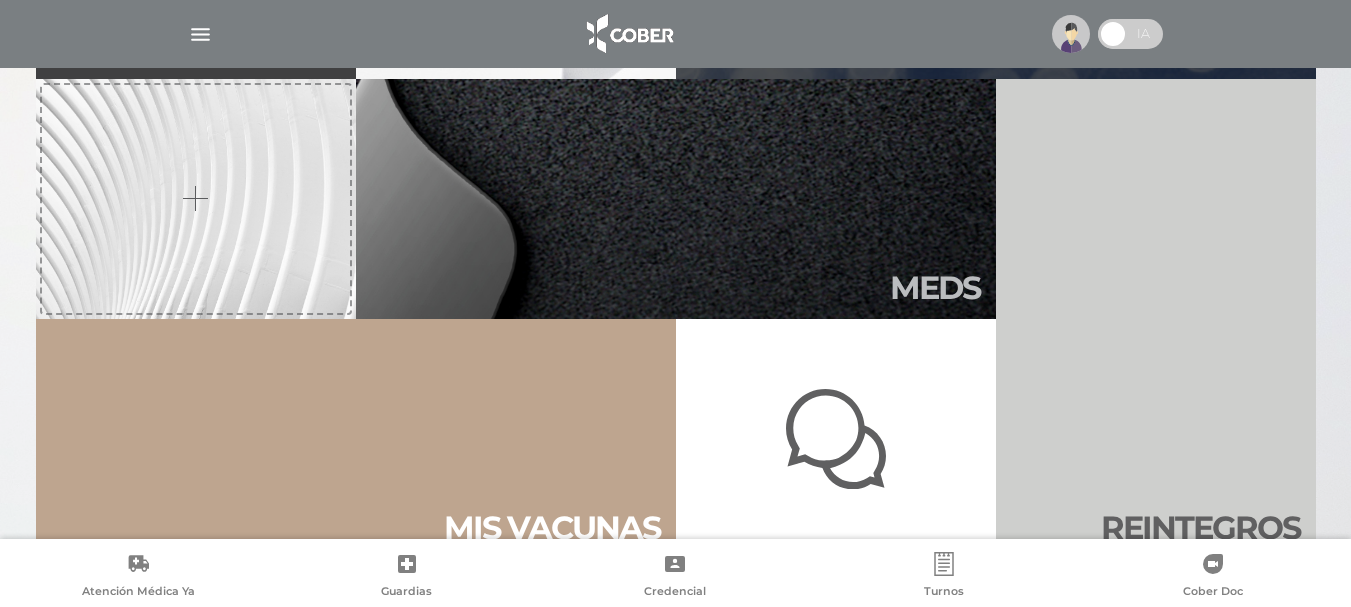 scroll, scrollTop: 400, scrollLeft: 0, axis: vertical 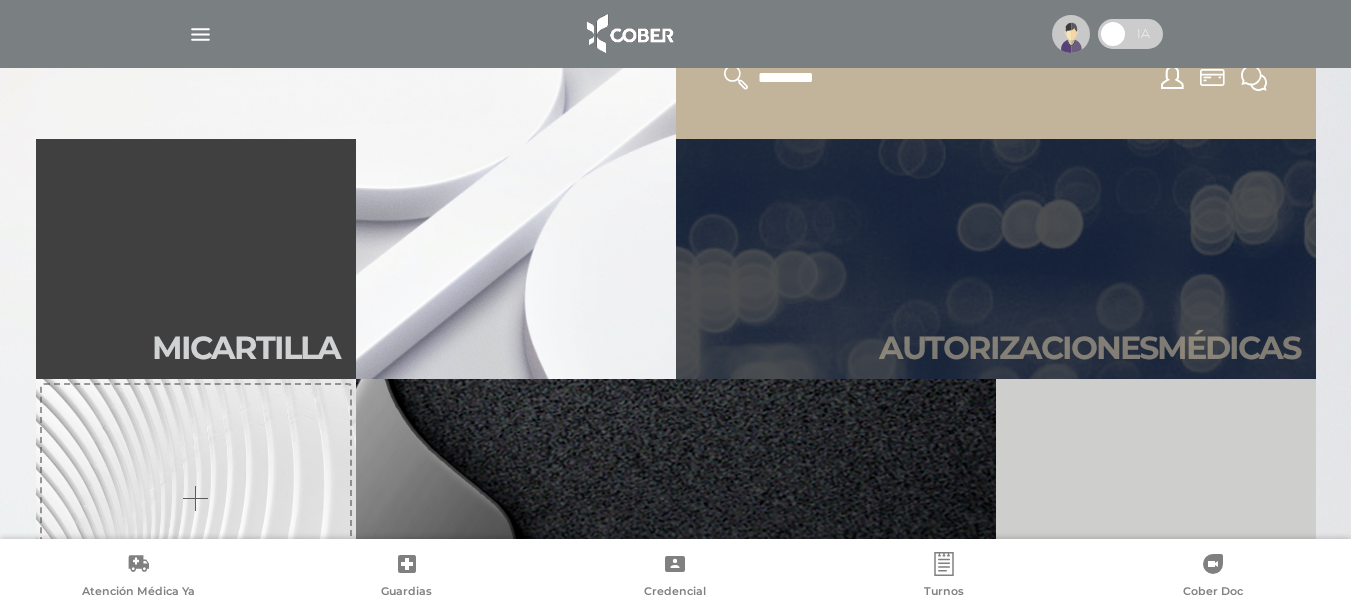 click on "Autori zaciones  médicas" at bounding box center [1089, 348] 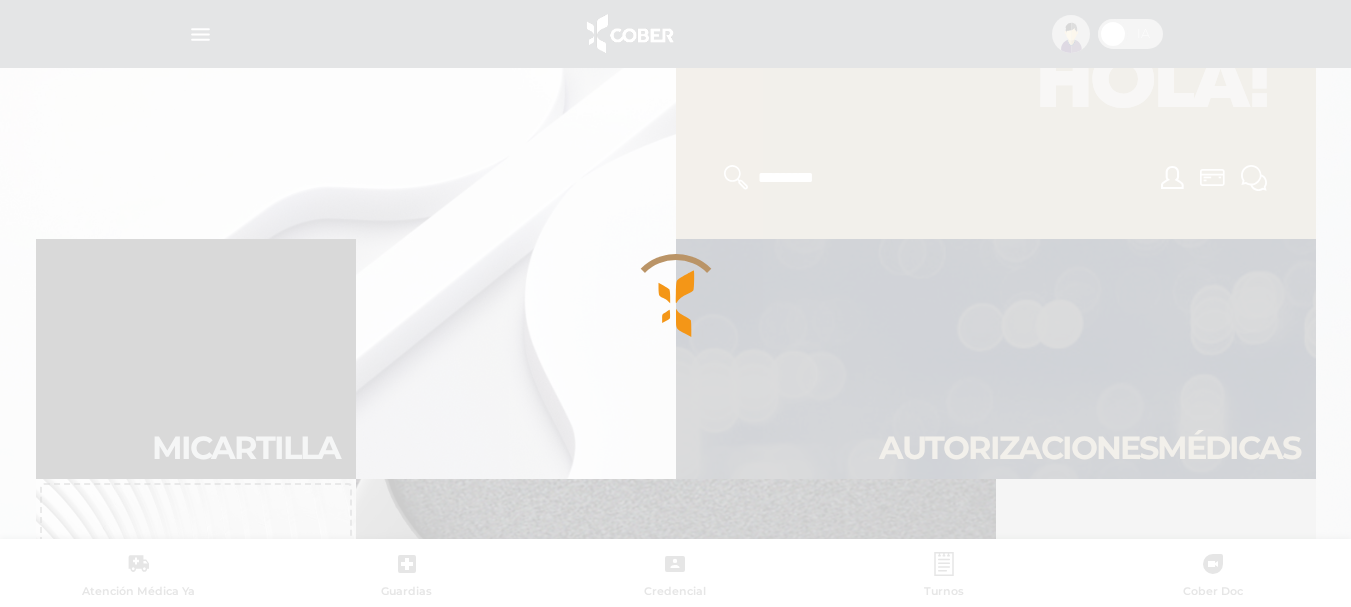 scroll, scrollTop: 600, scrollLeft: 0, axis: vertical 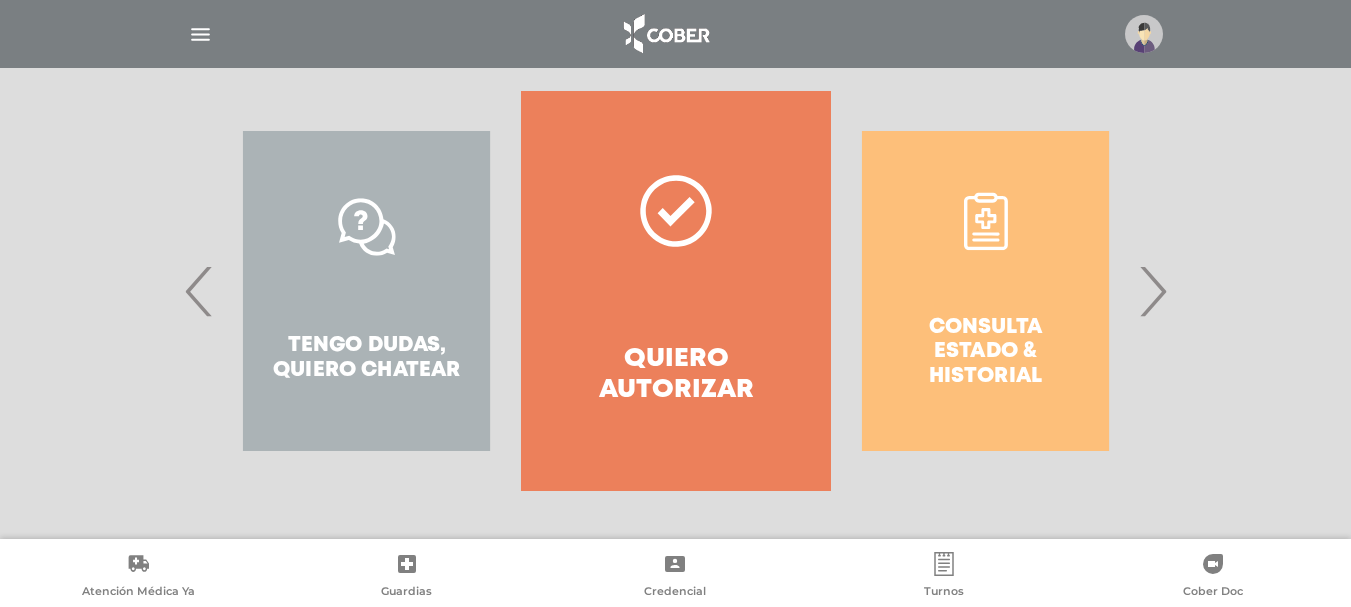 click 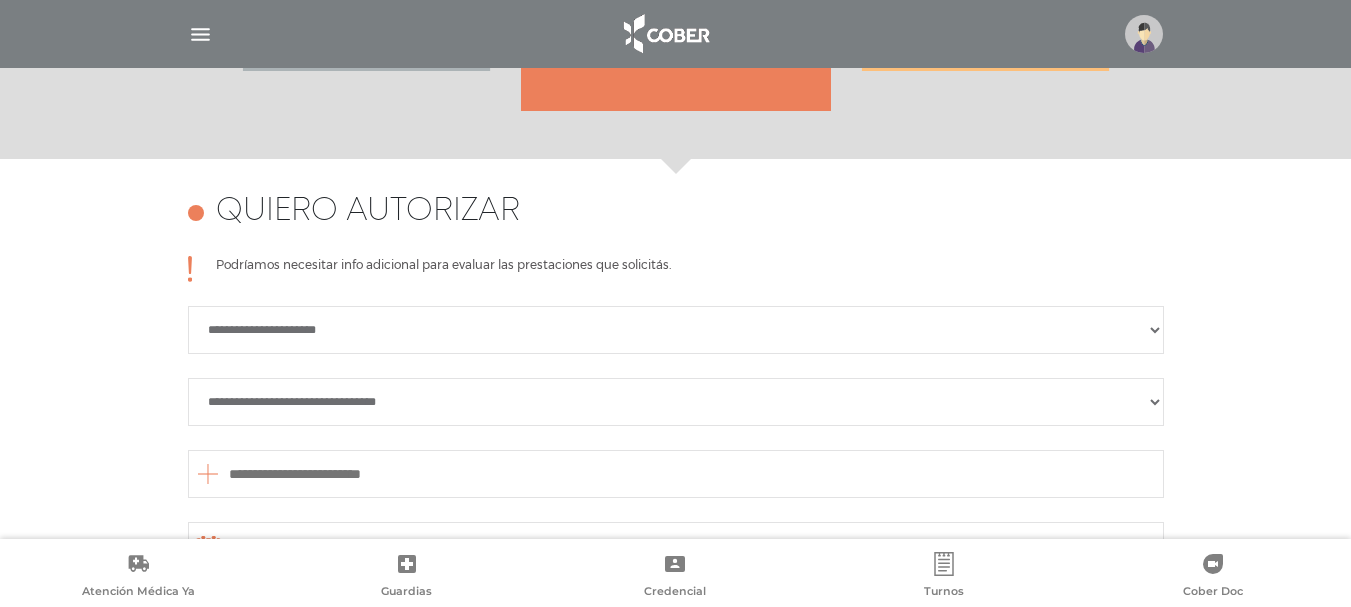 scroll, scrollTop: 888, scrollLeft: 0, axis: vertical 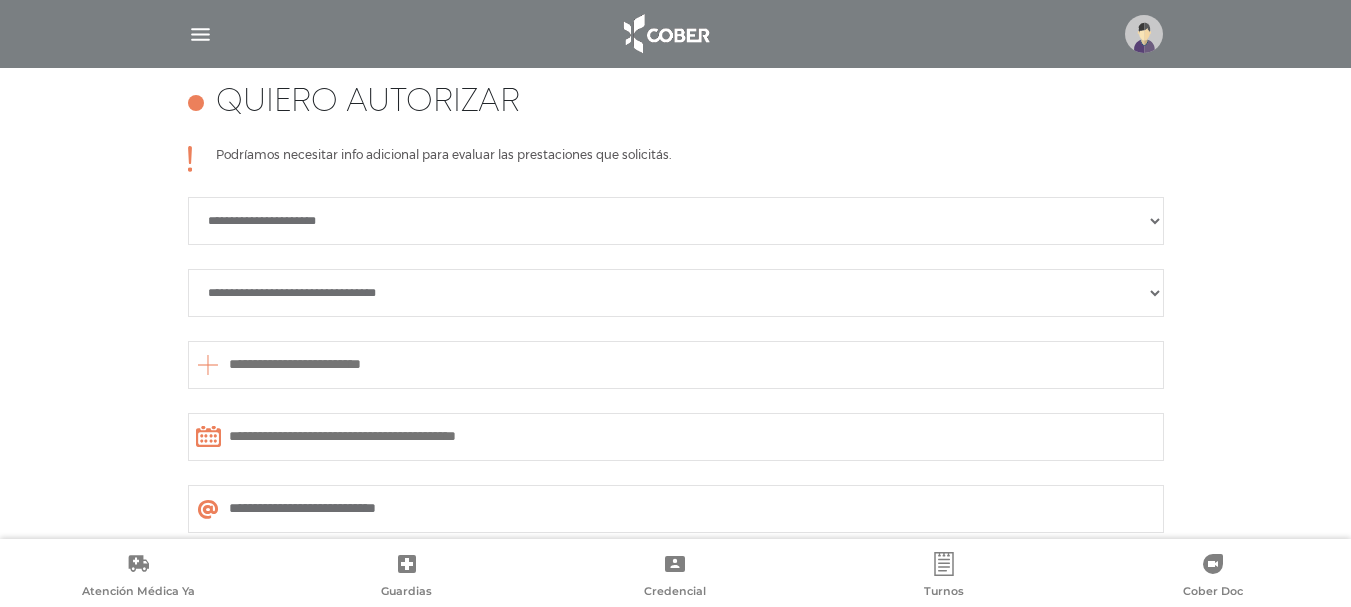 click on "**********" at bounding box center (676, 221) 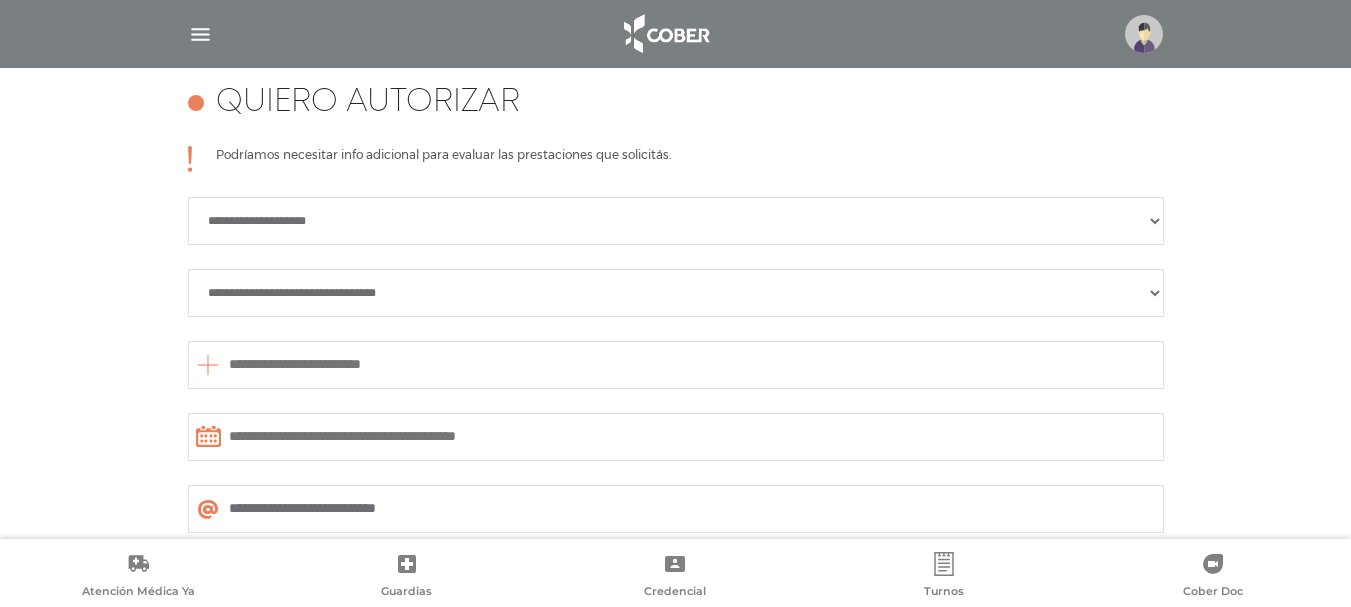 click on "**********" at bounding box center (676, 221) 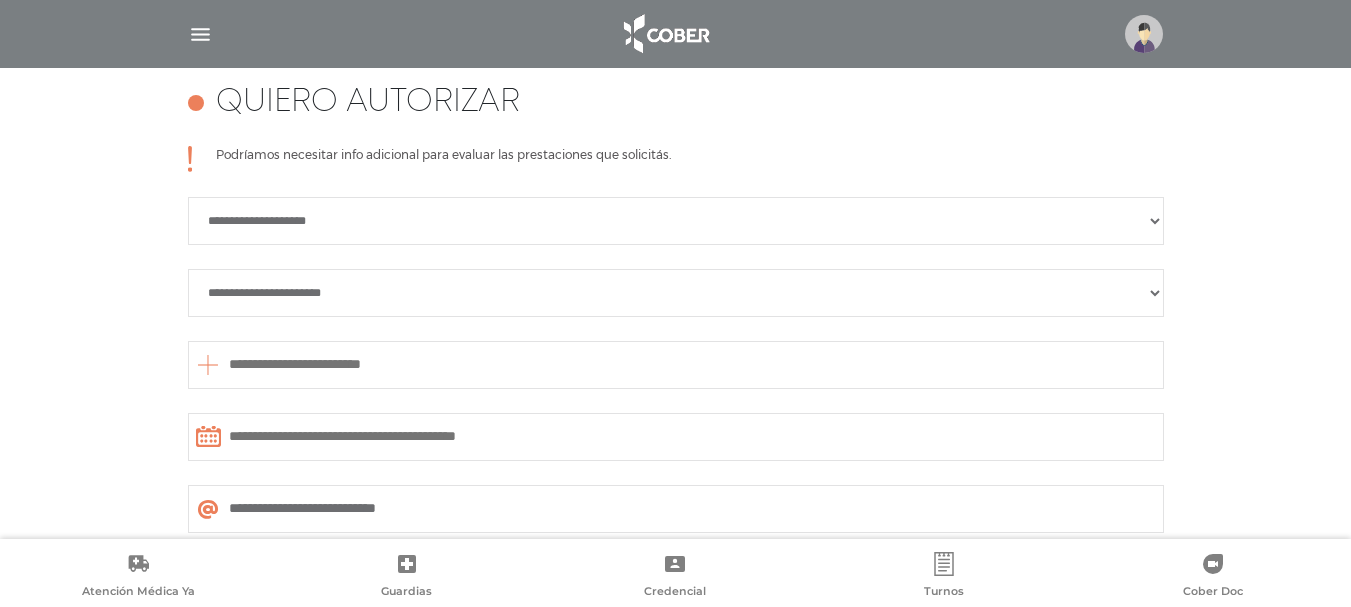 click on "**********" at bounding box center (676, 293) 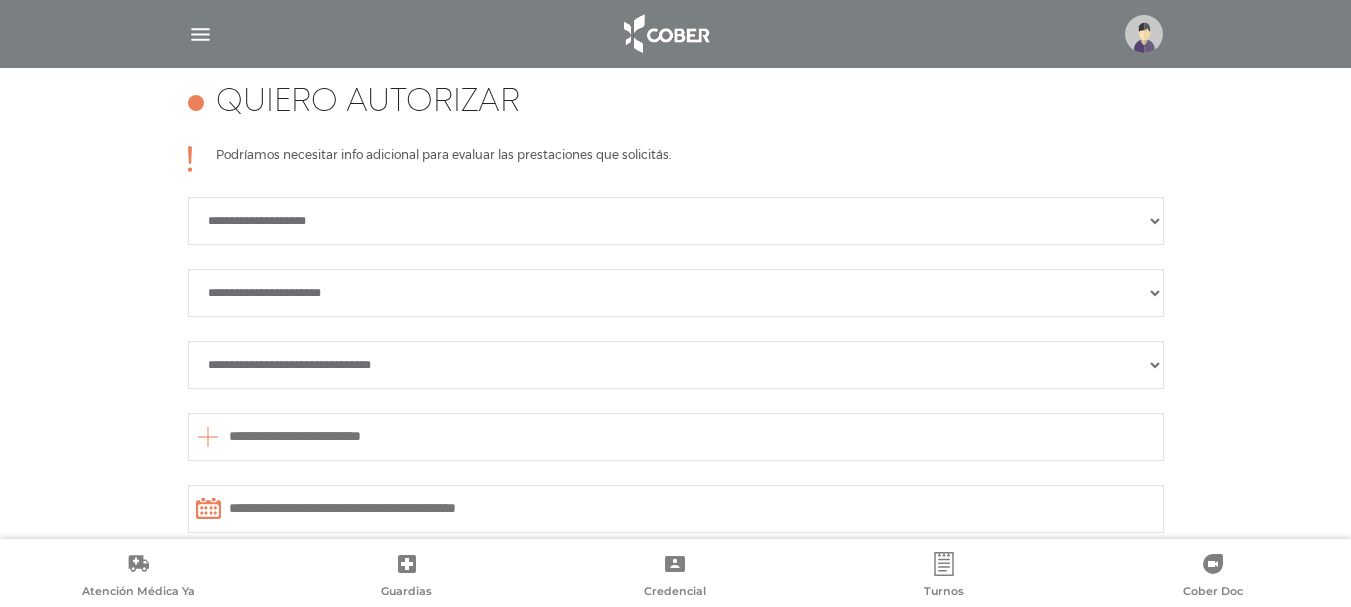 click on "**********" at bounding box center [676, 293] 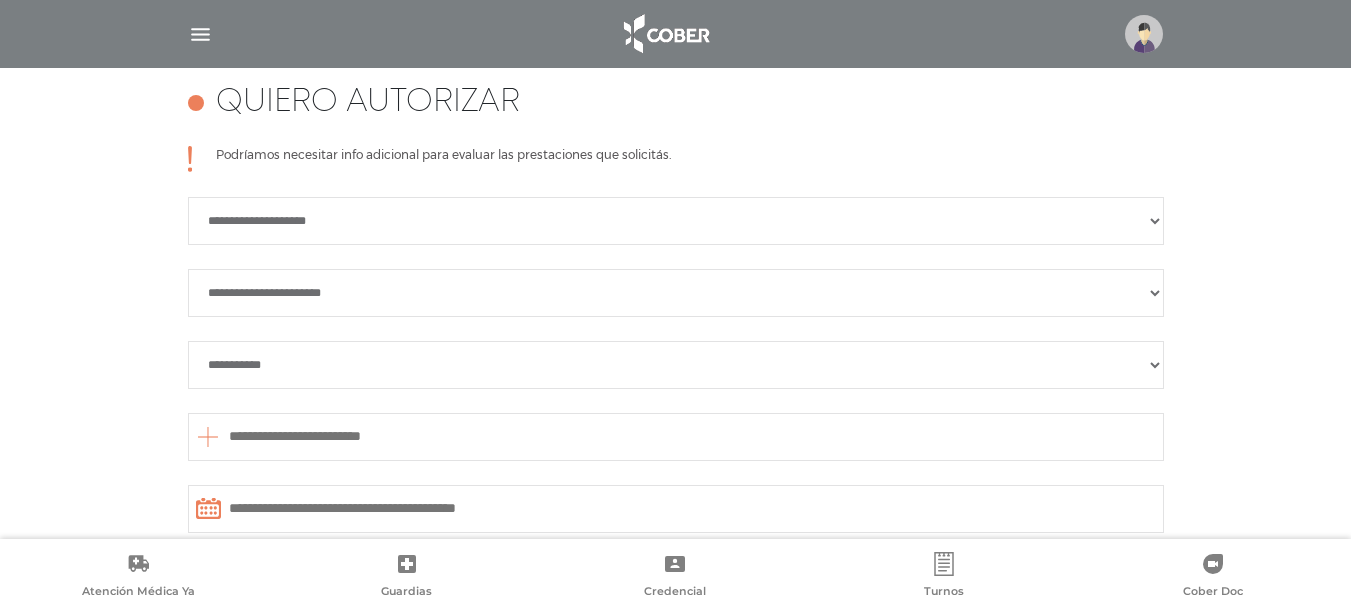 click on "**********" at bounding box center [676, 365] 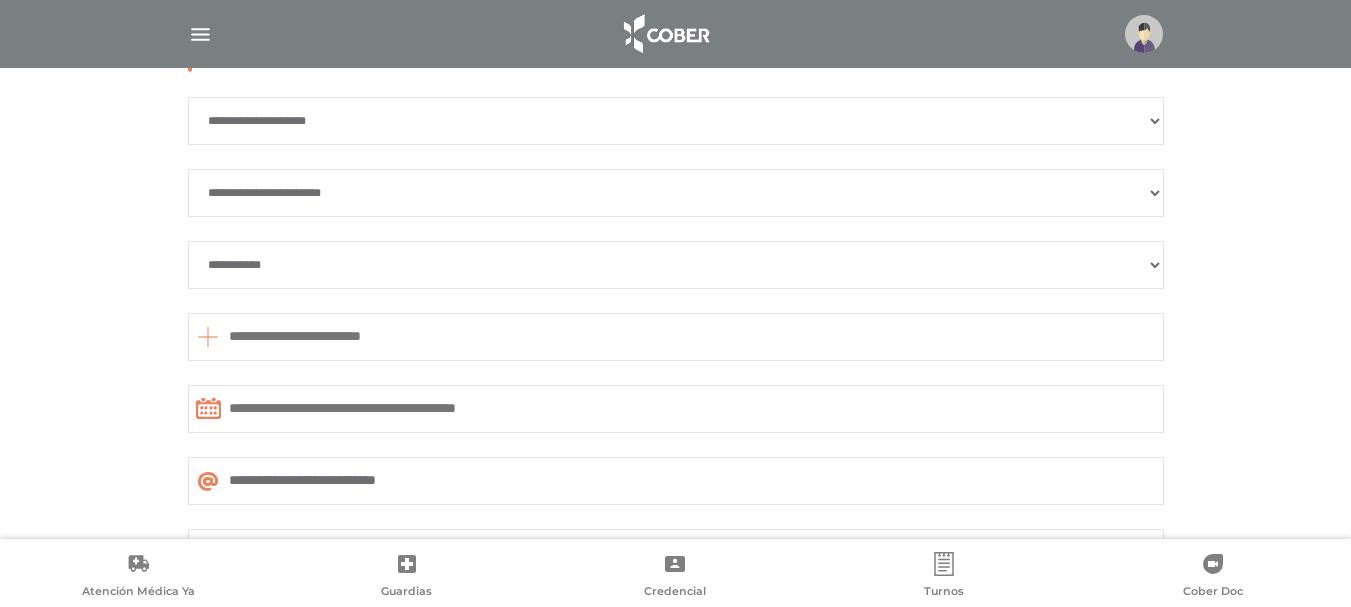 click at bounding box center [676, 337] 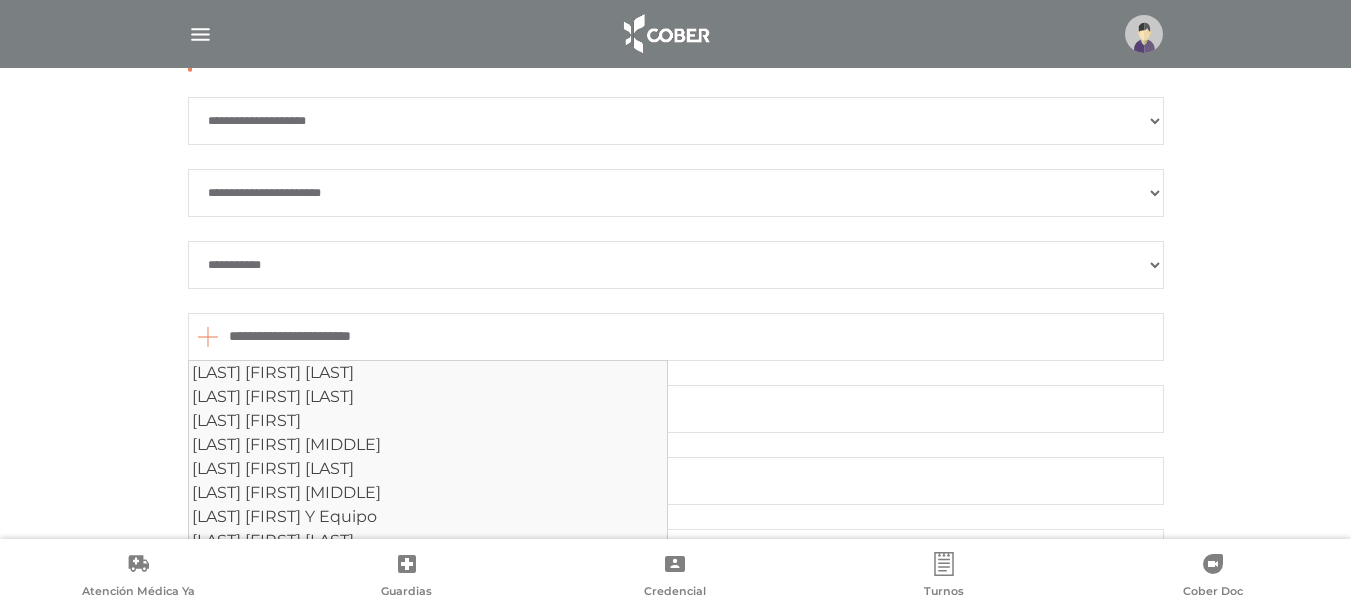 scroll, scrollTop: 192, scrollLeft: 0, axis: vertical 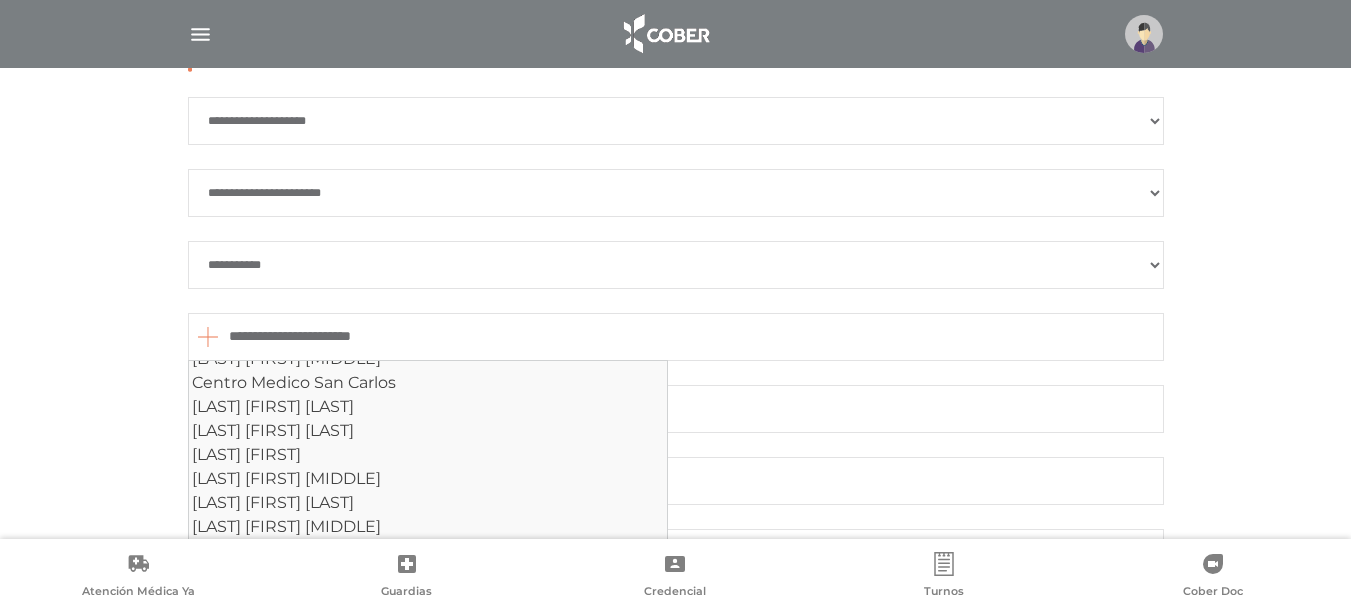 click at bounding box center [208, 337] 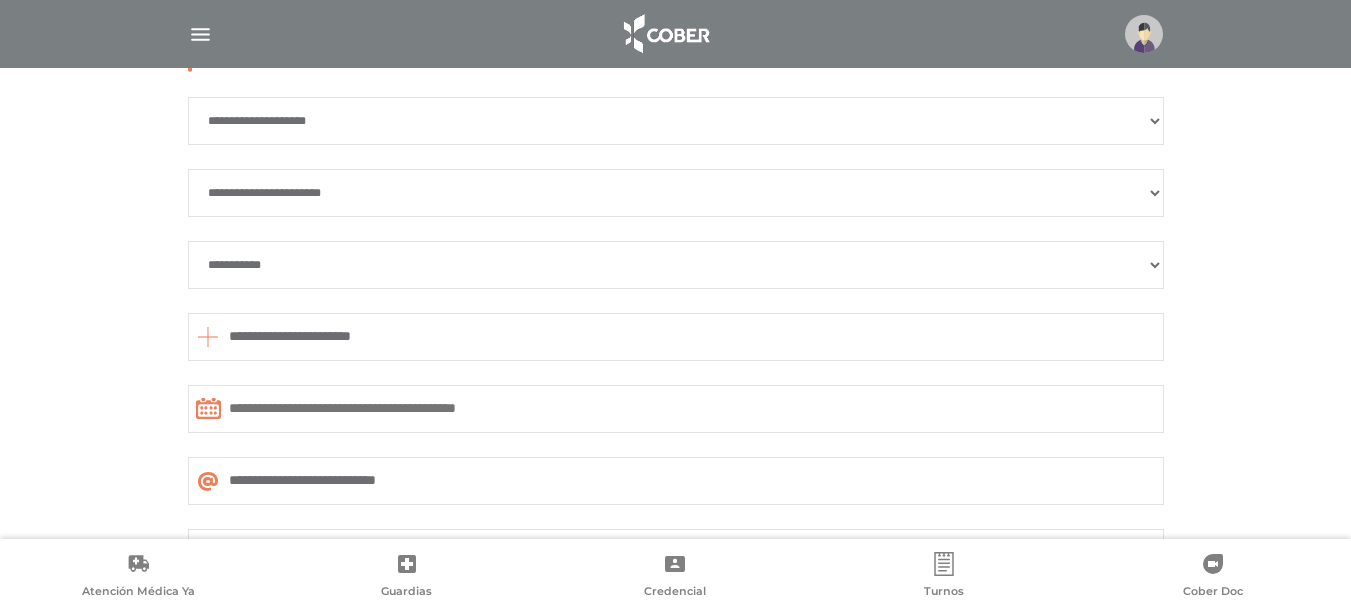 click on "**********" at bounding box center (675, 346) 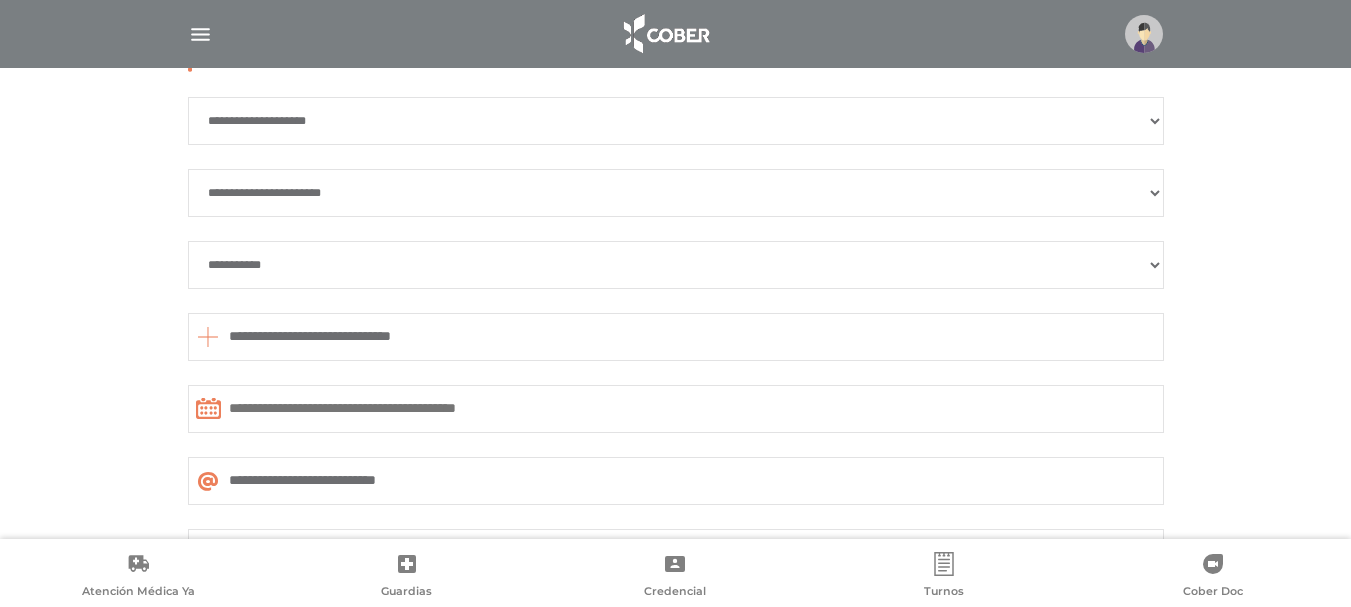 scroll, scrollTop: 0, scrollLeft: 0, axis: both 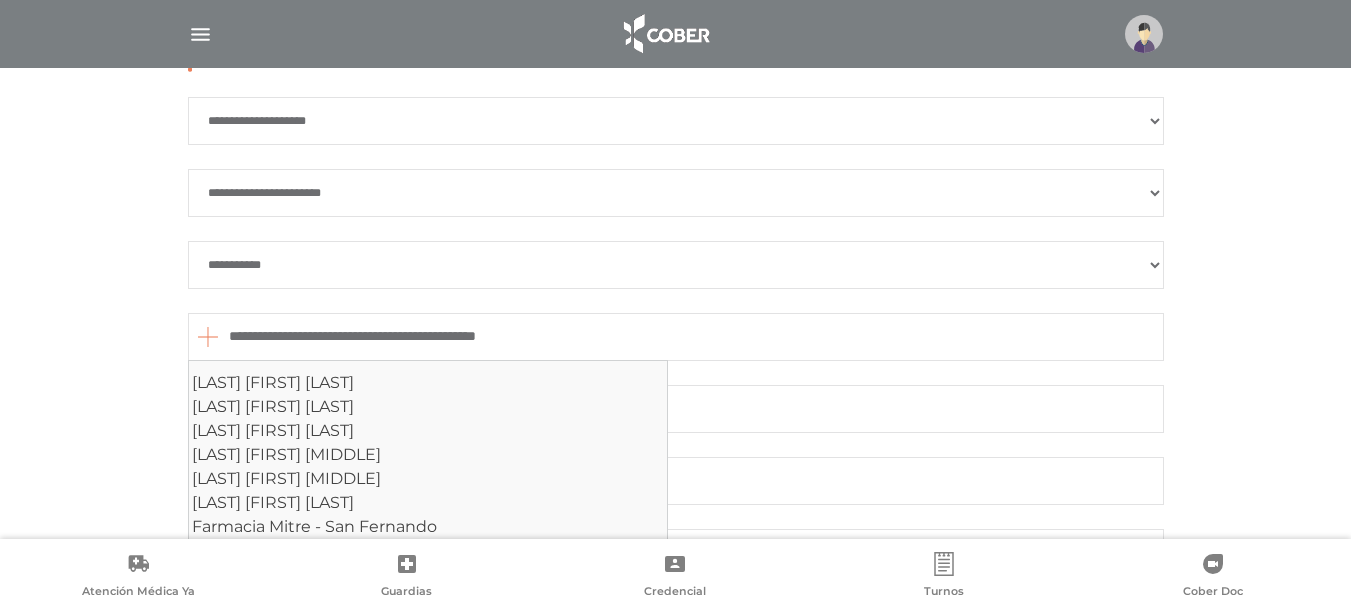type on "**********" 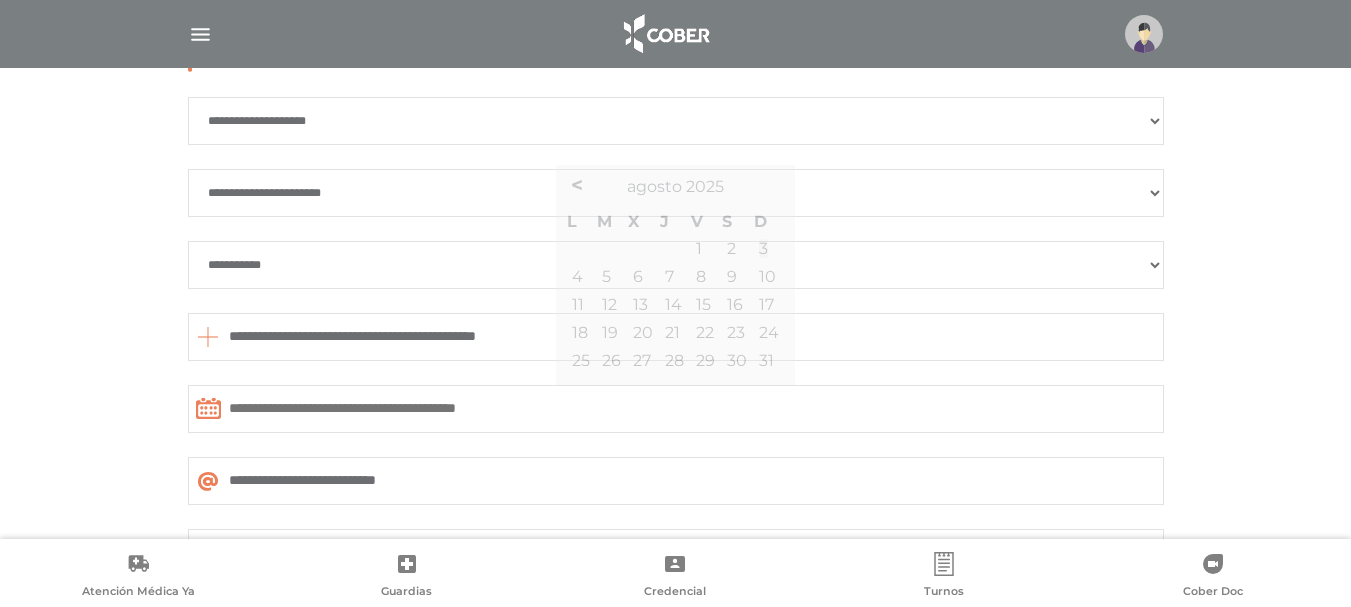 click at bounding box center (676, 409) 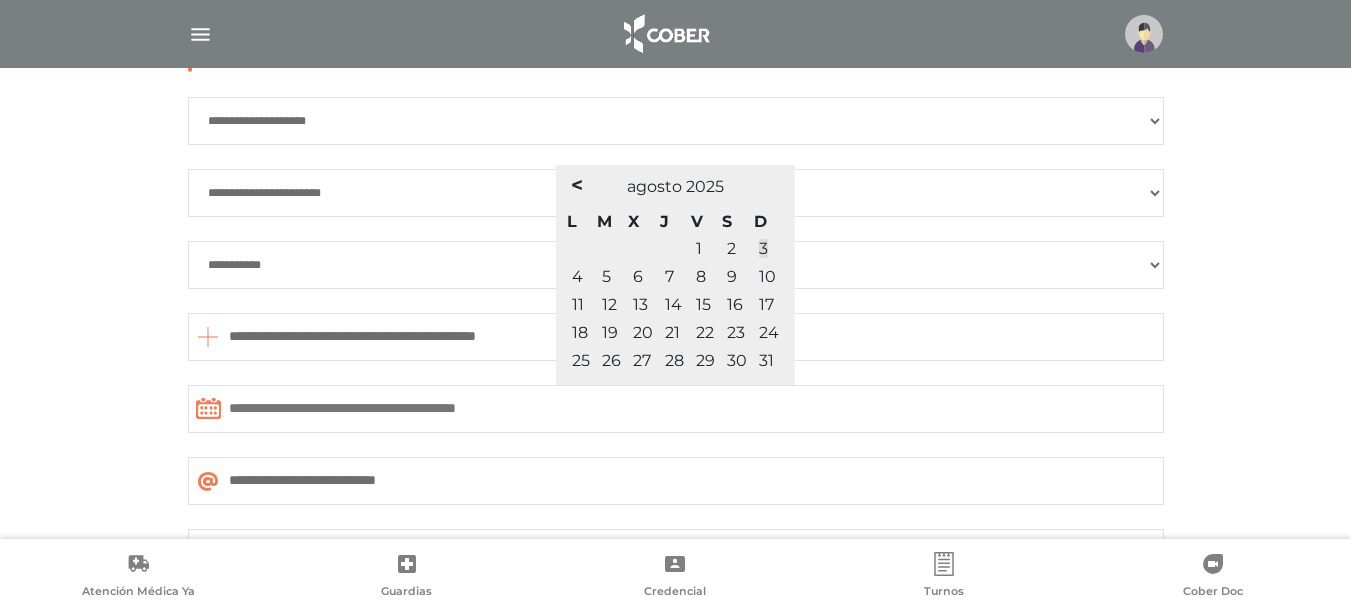 click on "4" at bounding box center [577, 276] 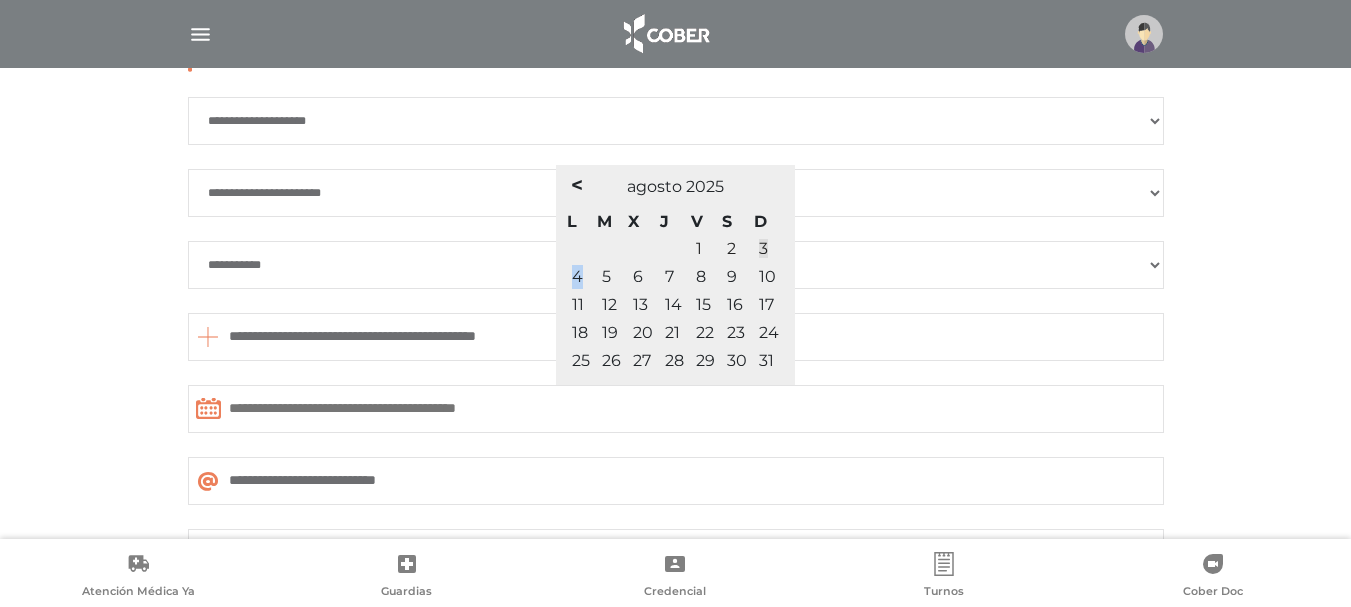 click on "4" at bounding box center [577, 276] 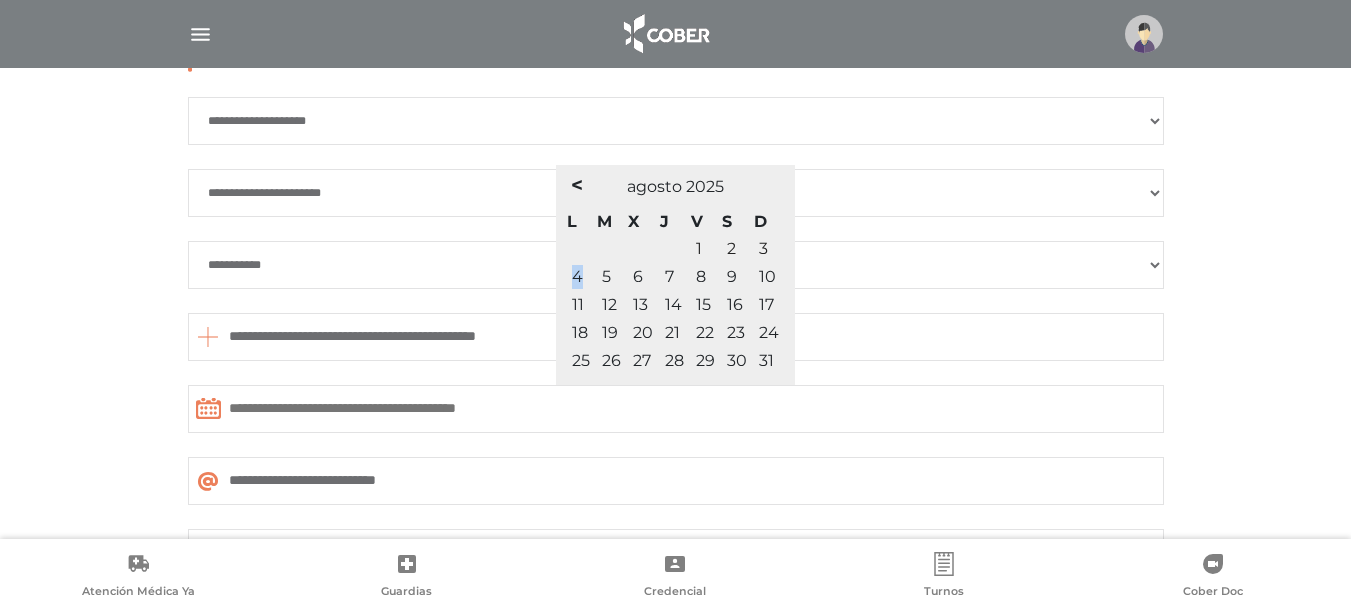 click on "4" at bounding box center [577, 276] 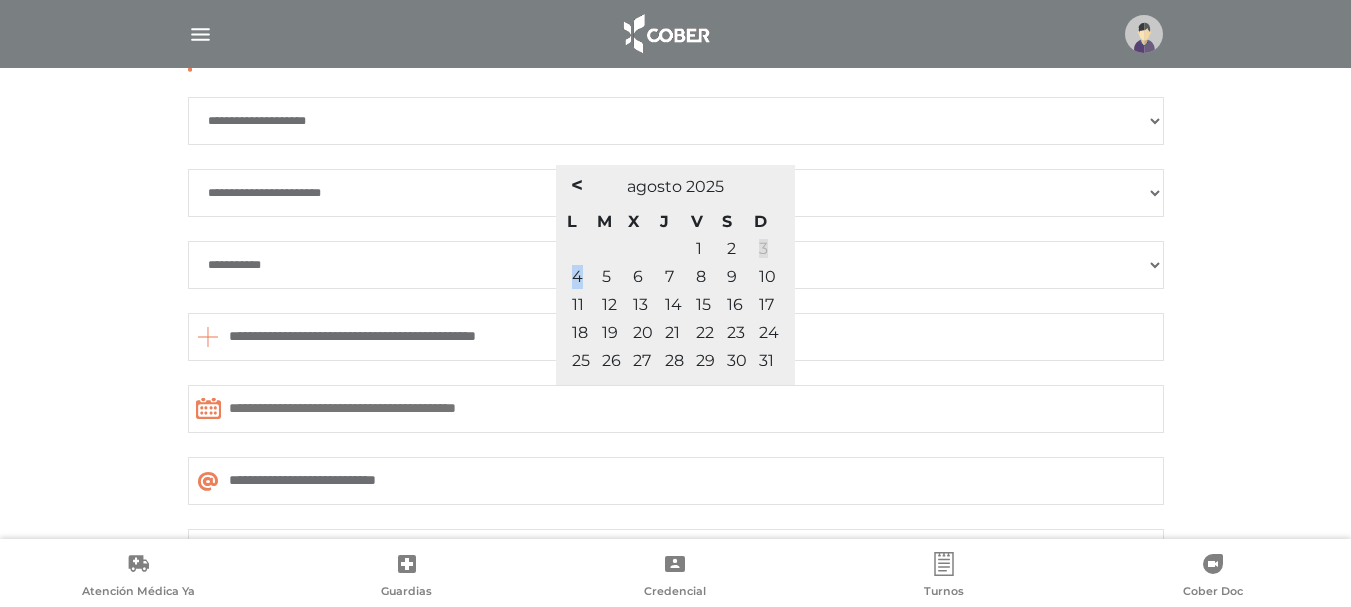 click on "3" at bounding box center [763, 248] 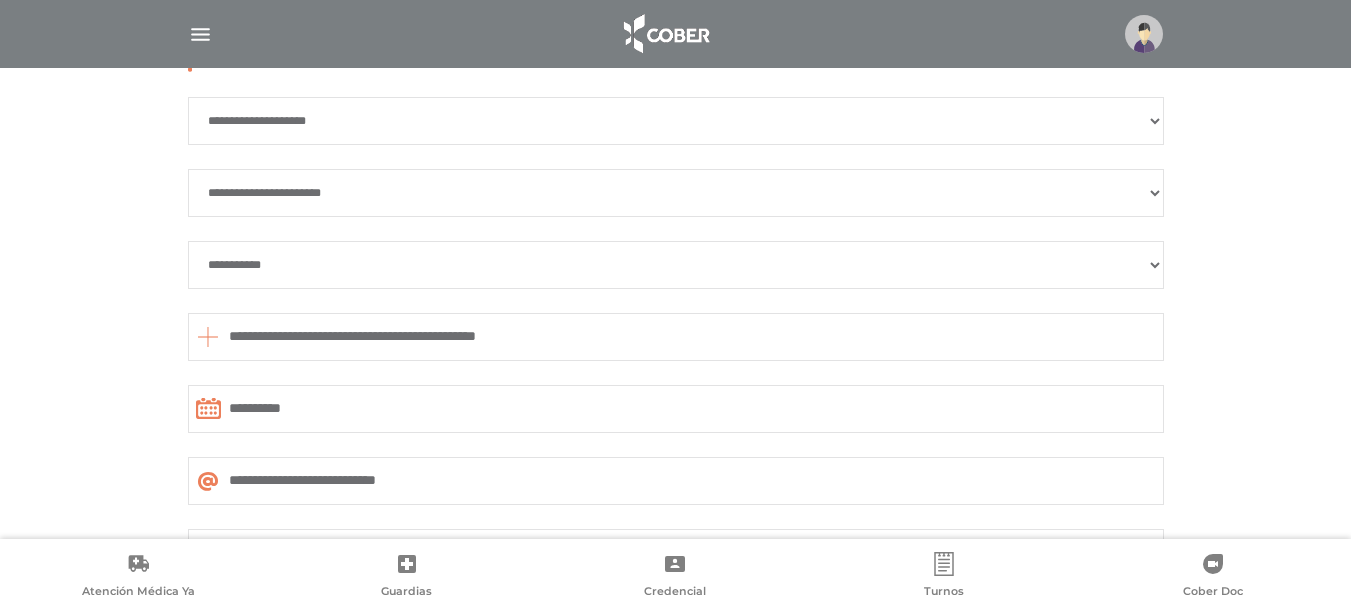 click on "**********" at bounding box center [675, 346] 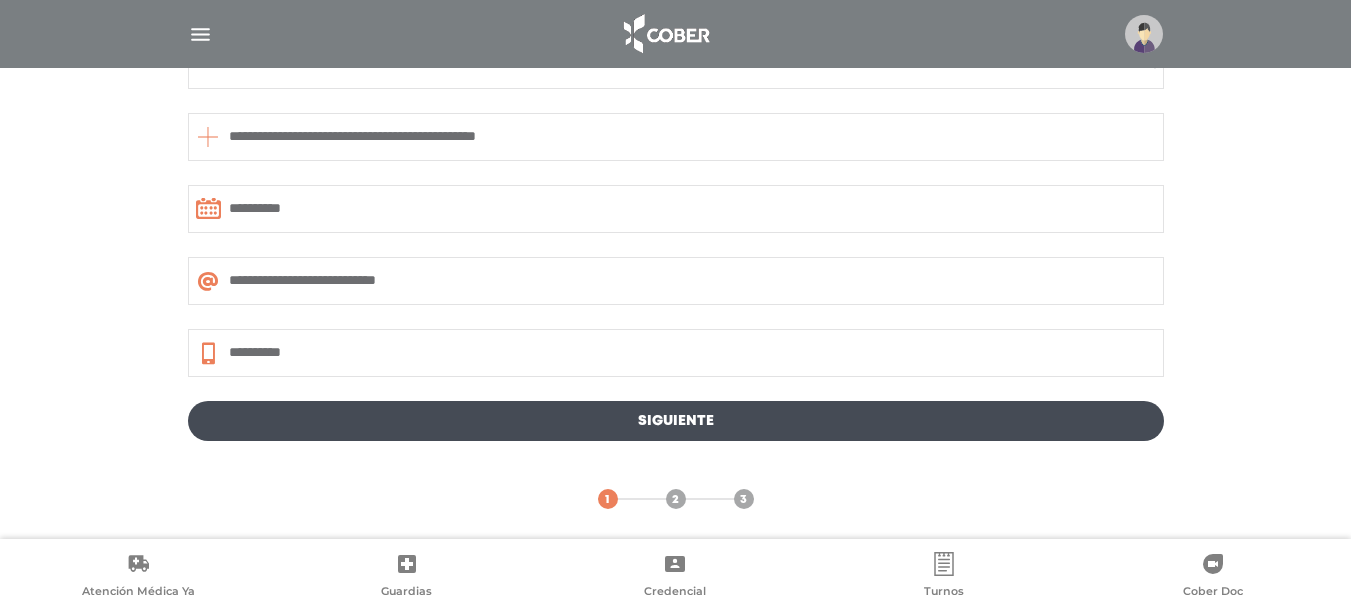 drag, startPoint x: 498, startPoint y: 285, endPoint x: 106, endPoint y: 287, distance: 392.0051 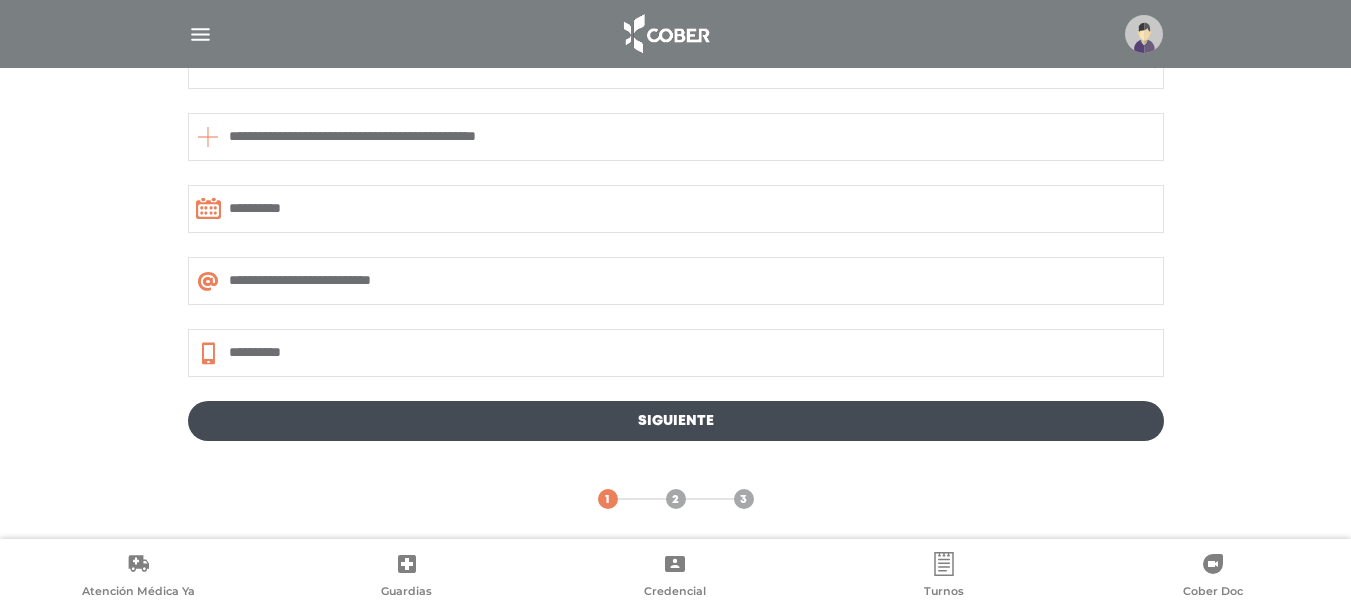 type on "**********" 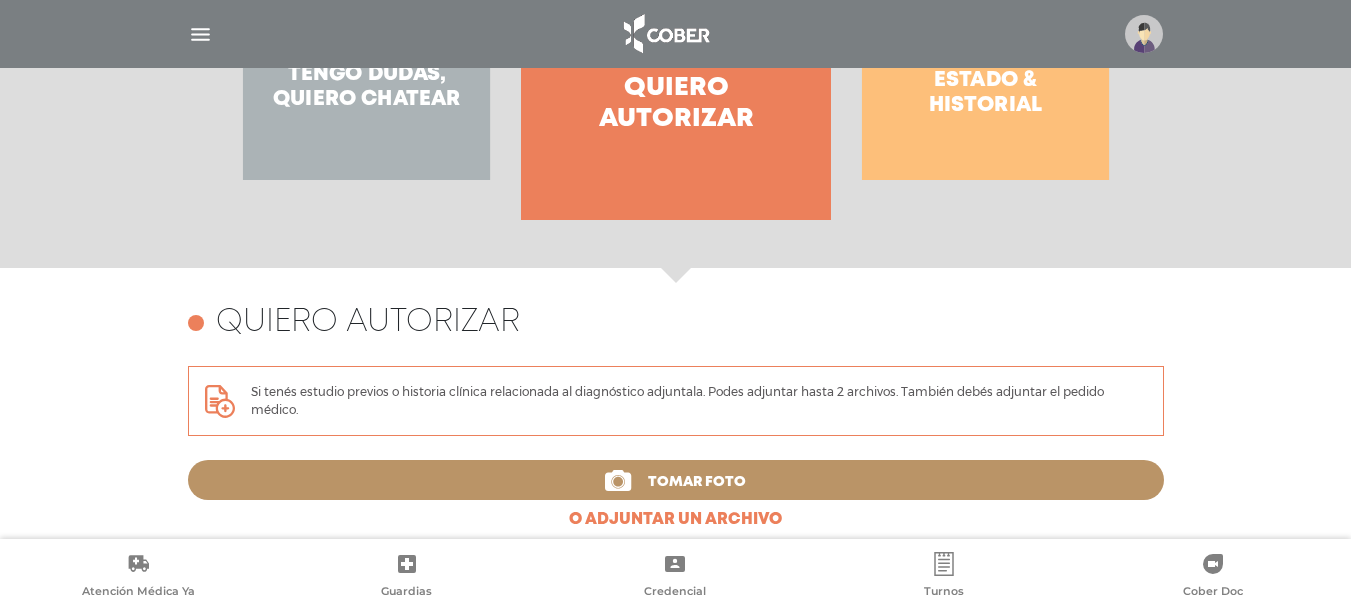 scroll, scrollTop: 768, scrollLeft: 0, axis: vertical 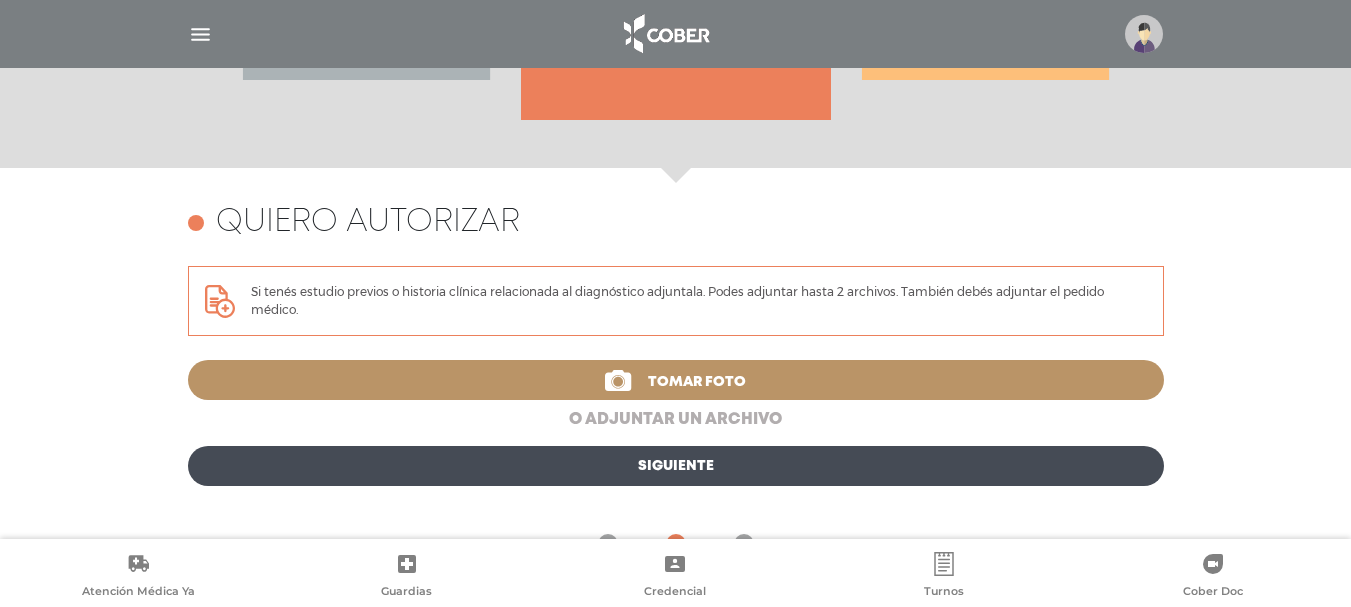 click on "o adjuntar un archivo" at bounding box center [676, 420] 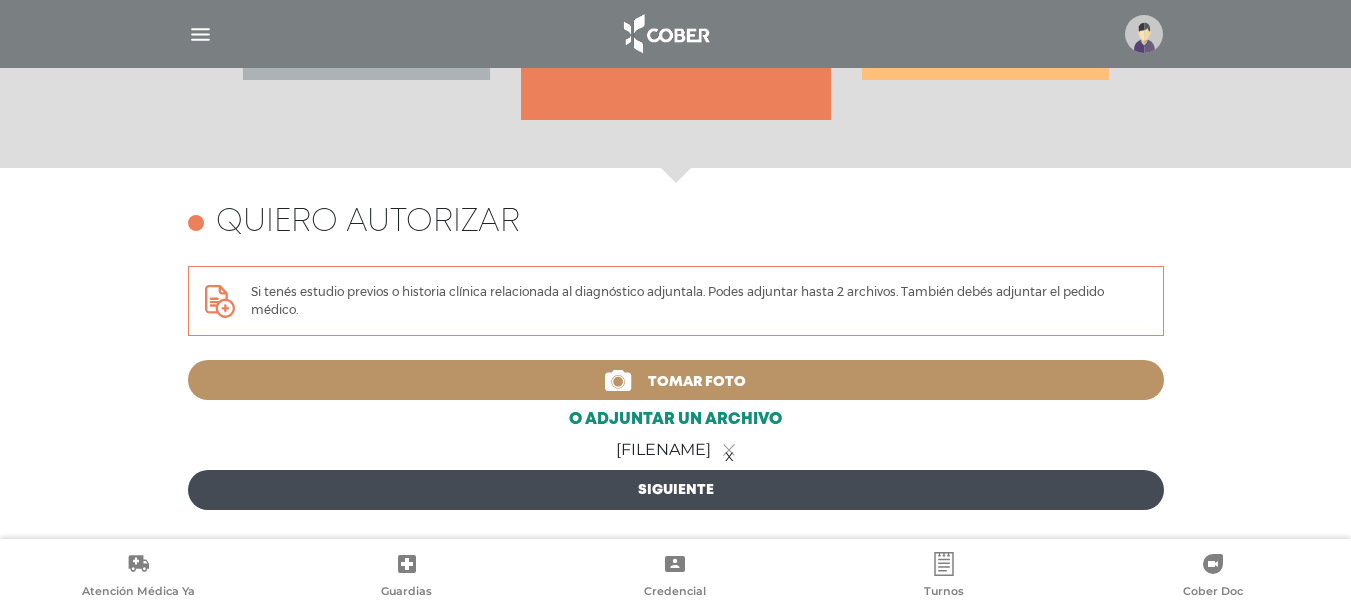 scroll, scrollTop: 868, scrollLeft: 0, axis: vertical 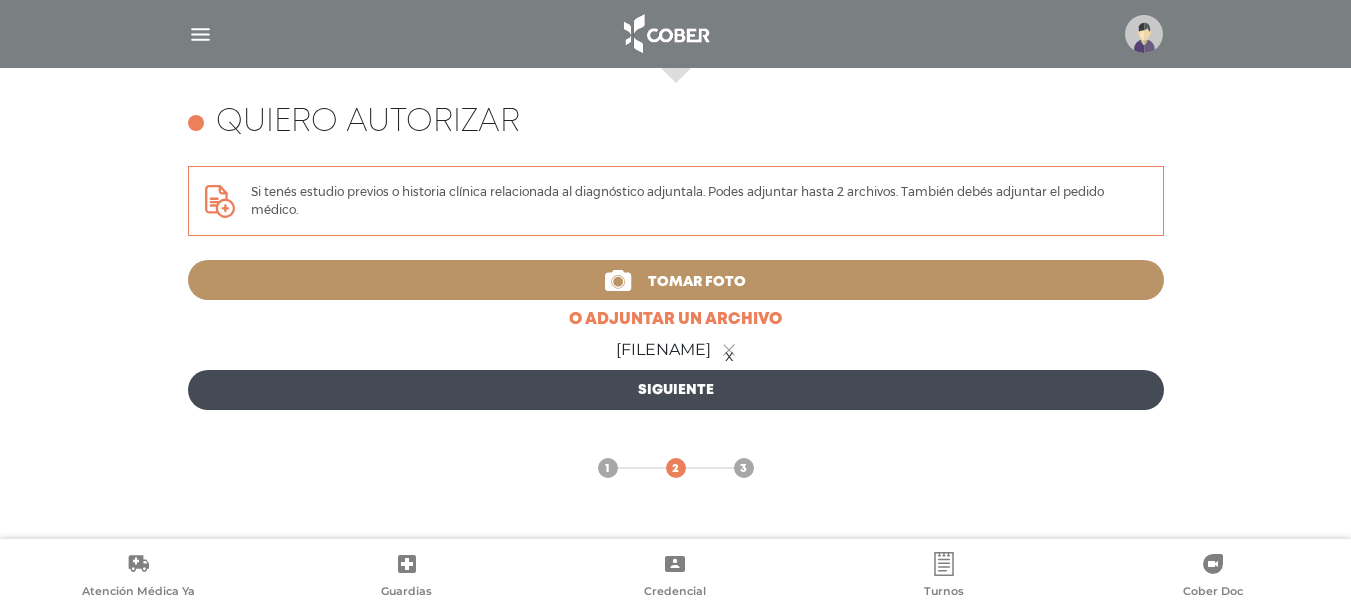 click on "Siguiente" at bounding box center (676, 390) 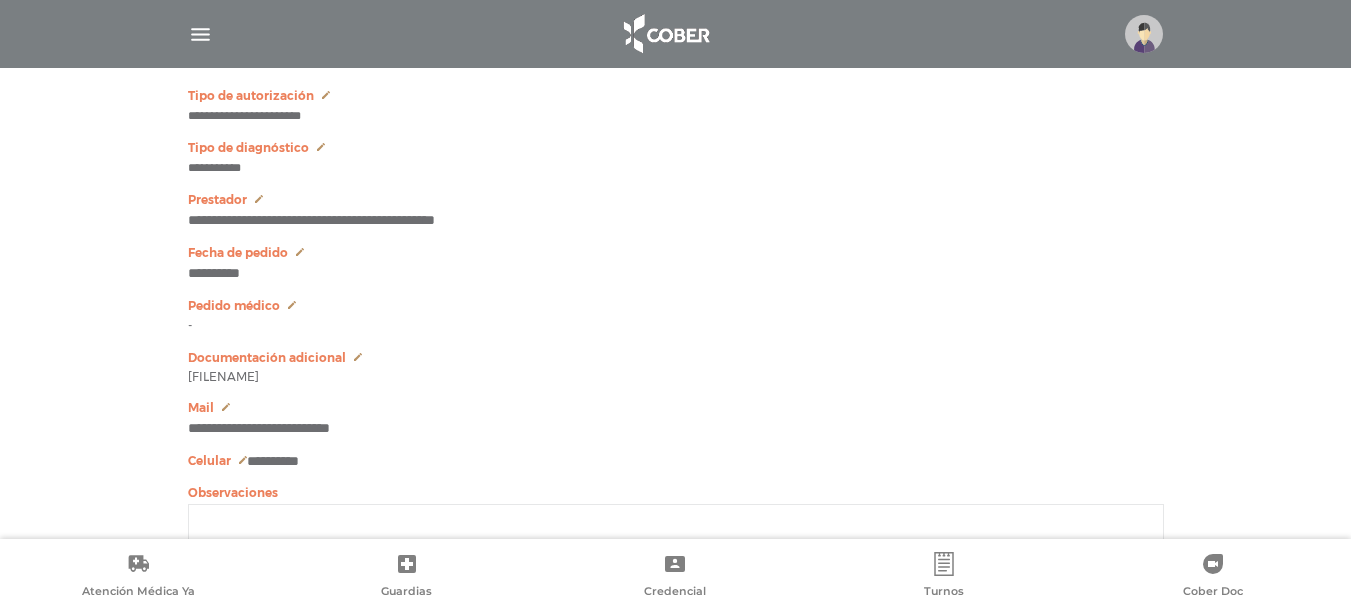 scroll, scrollTop: 1268, scrollLeft: 0, axis: vertical 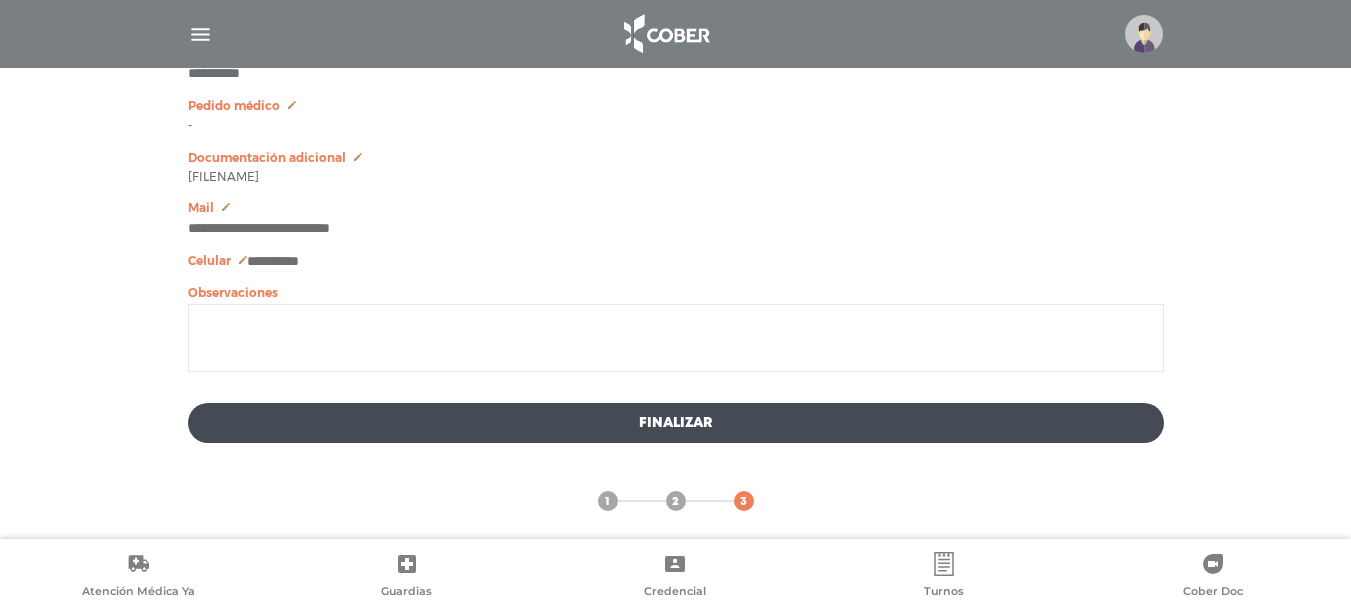 click at bounding box center (676, 338) 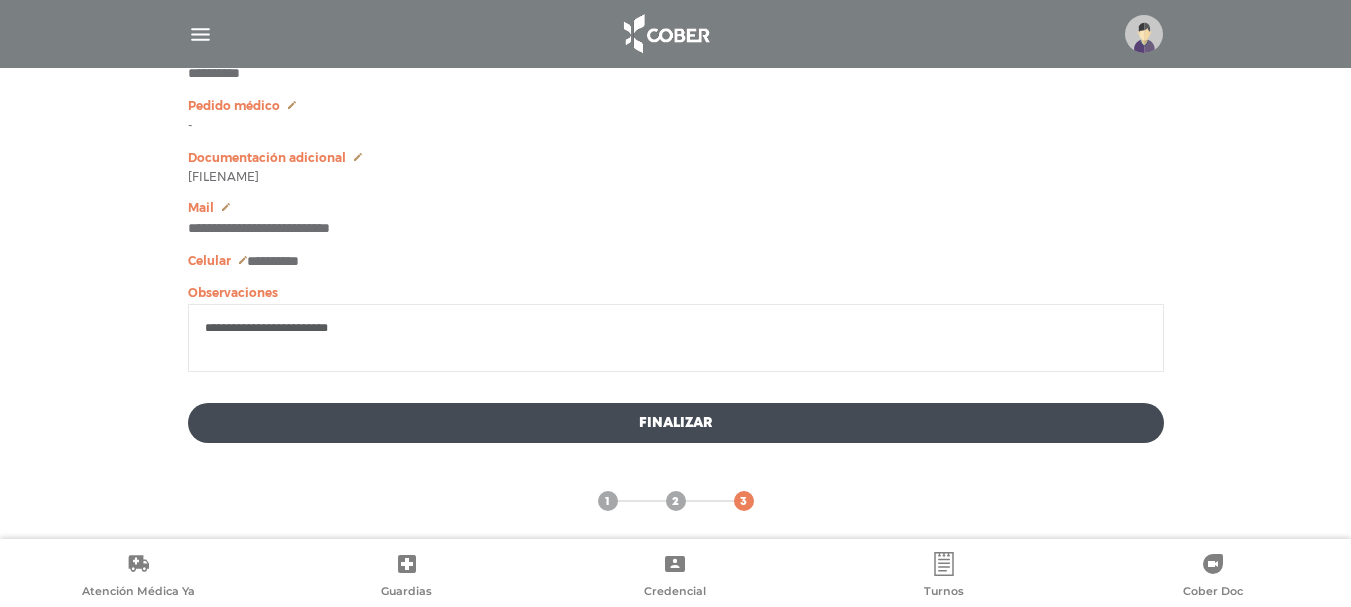 type on "**********" 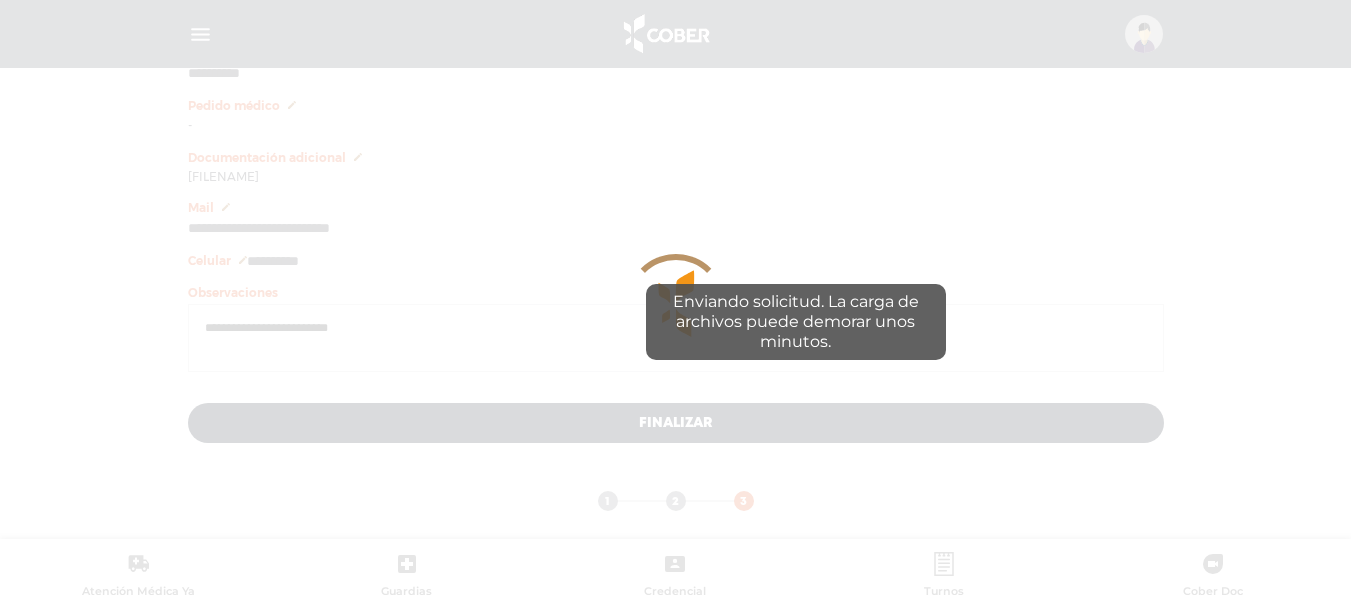 scroll, scrollTop: 1288, scrollLeft: 0, axis: vertical 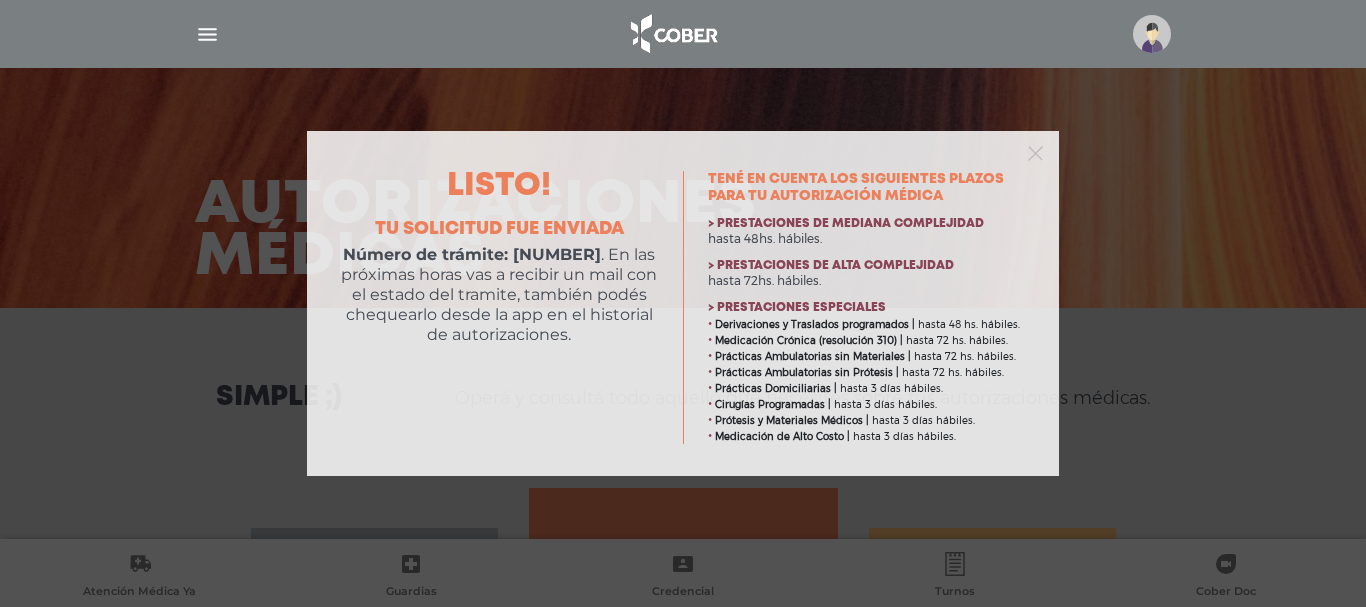 click at bounding box center (683, 151) 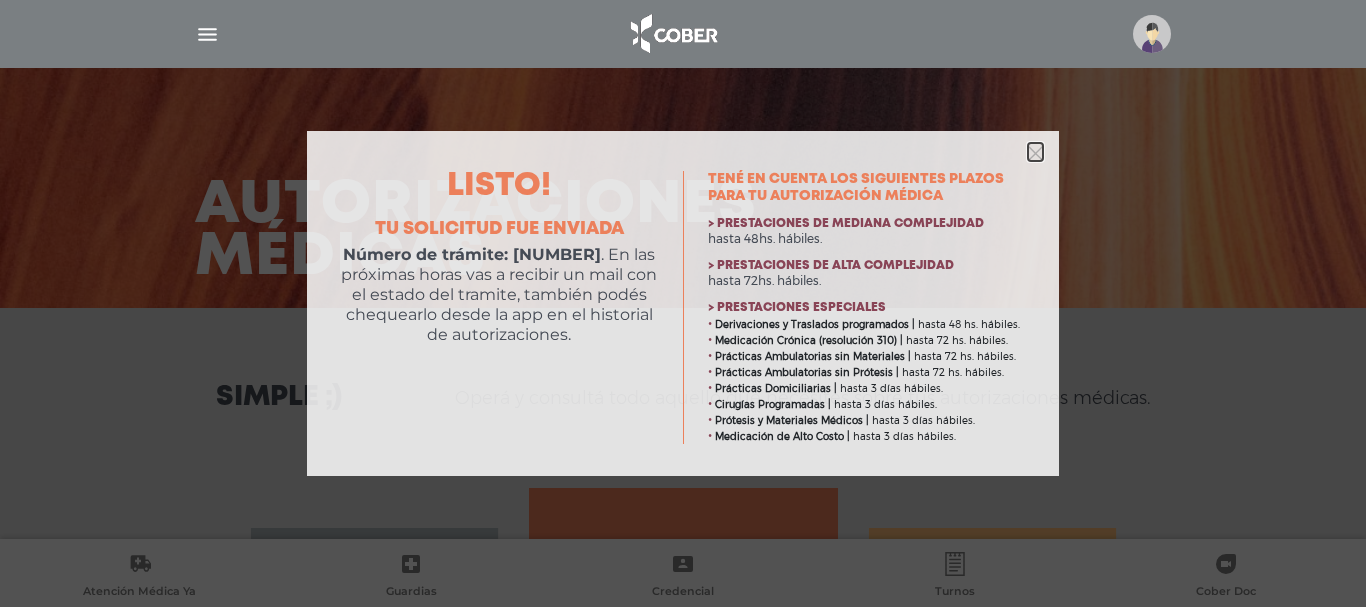 click 